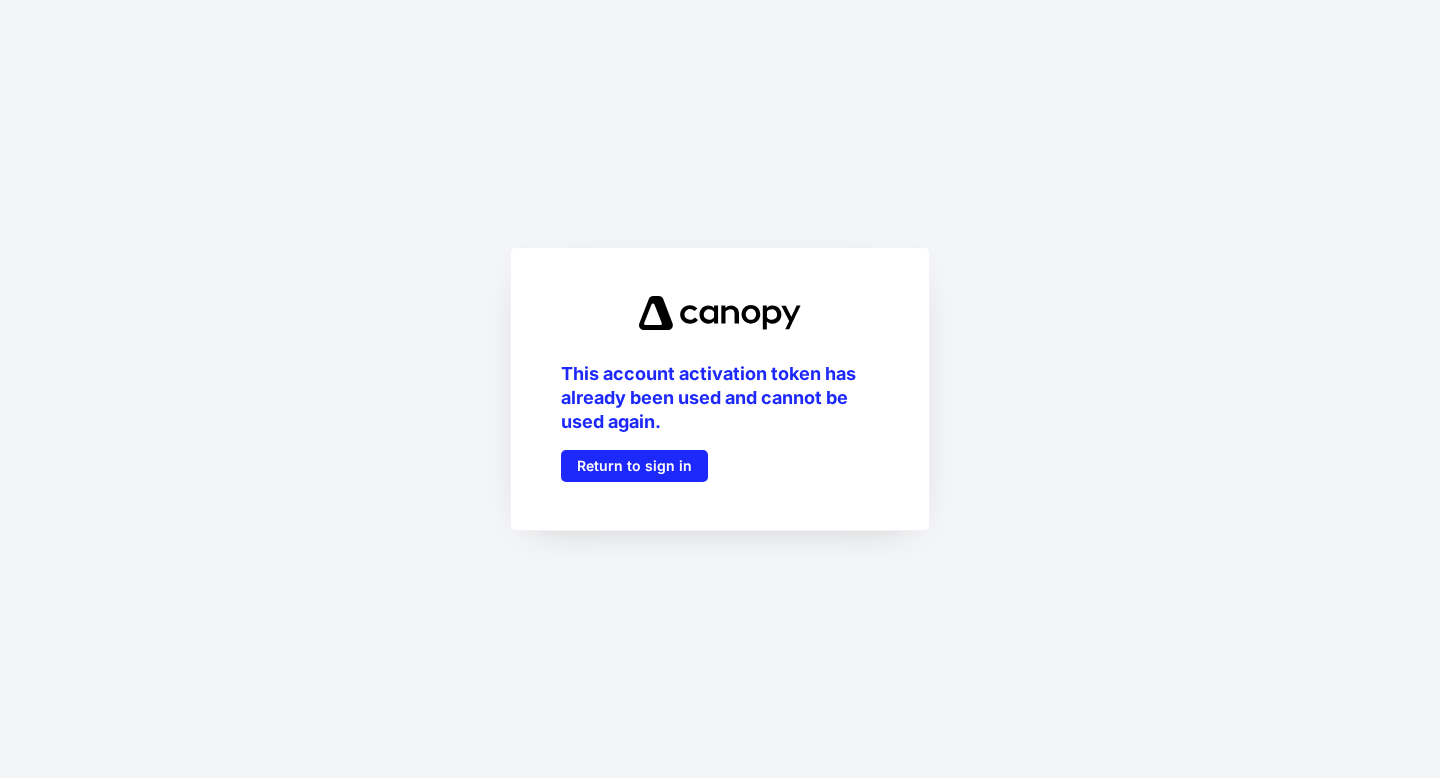 scroll, scrollTop: 0, scrollLeft: 0, axis: both 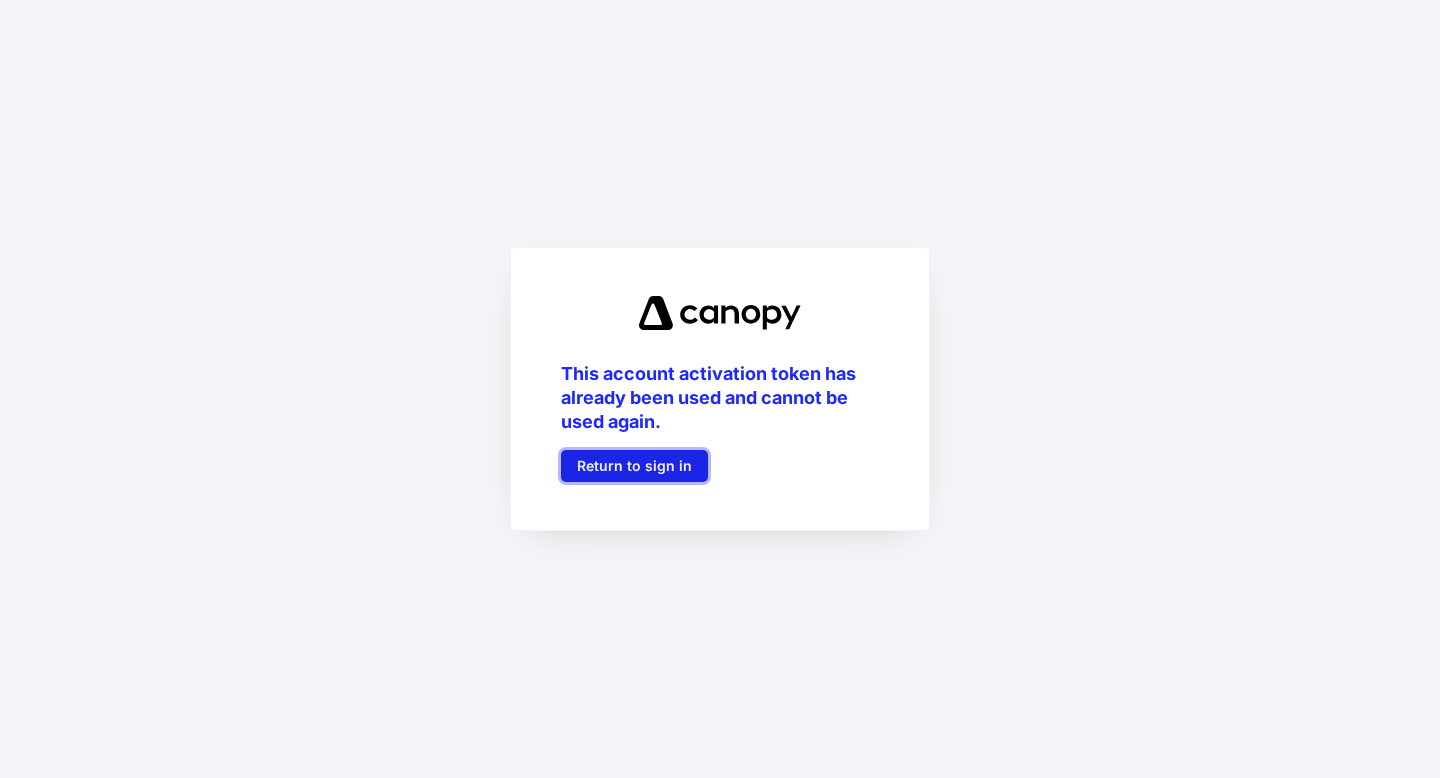 click on "Return to sign in" at bounding box center [634, 466] 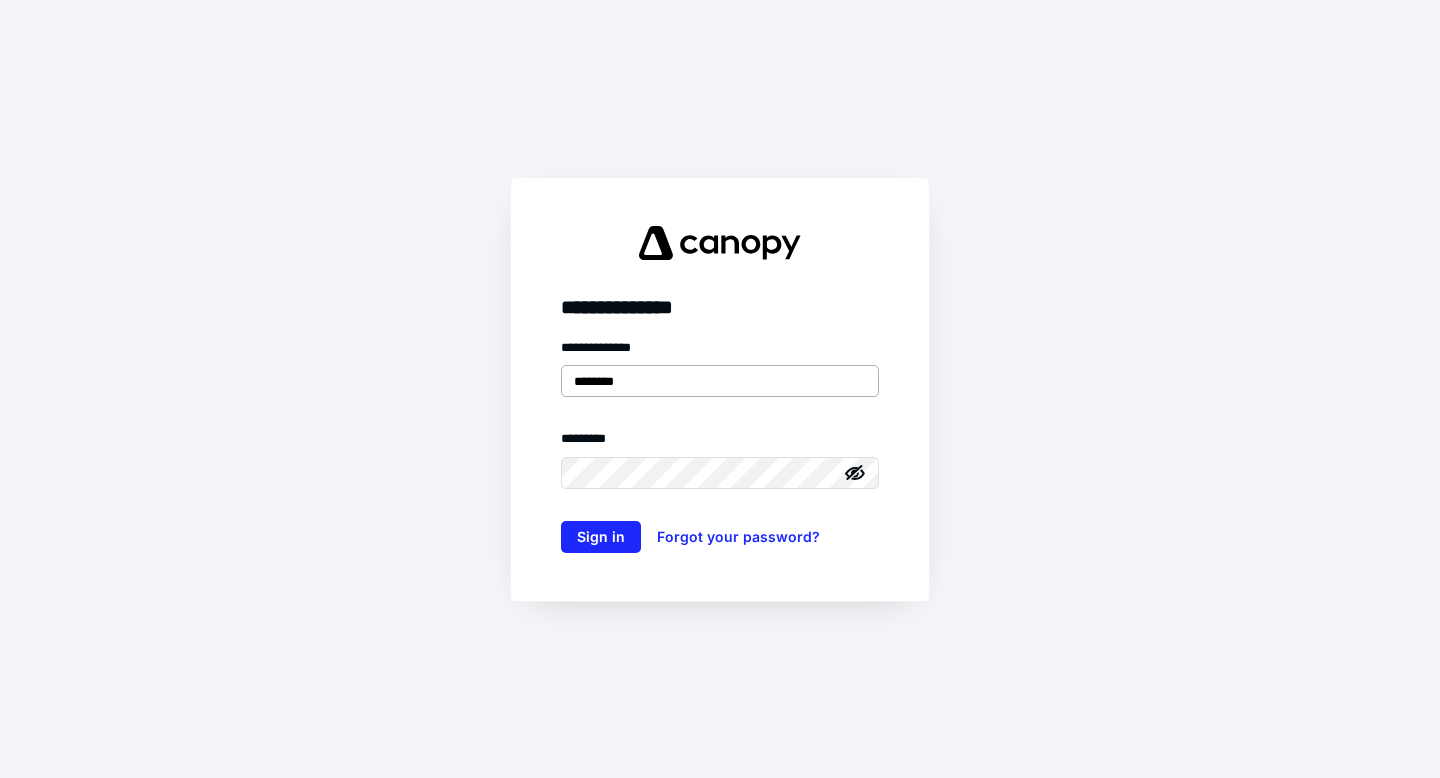 click on "********" at bounding box center [720, 381] 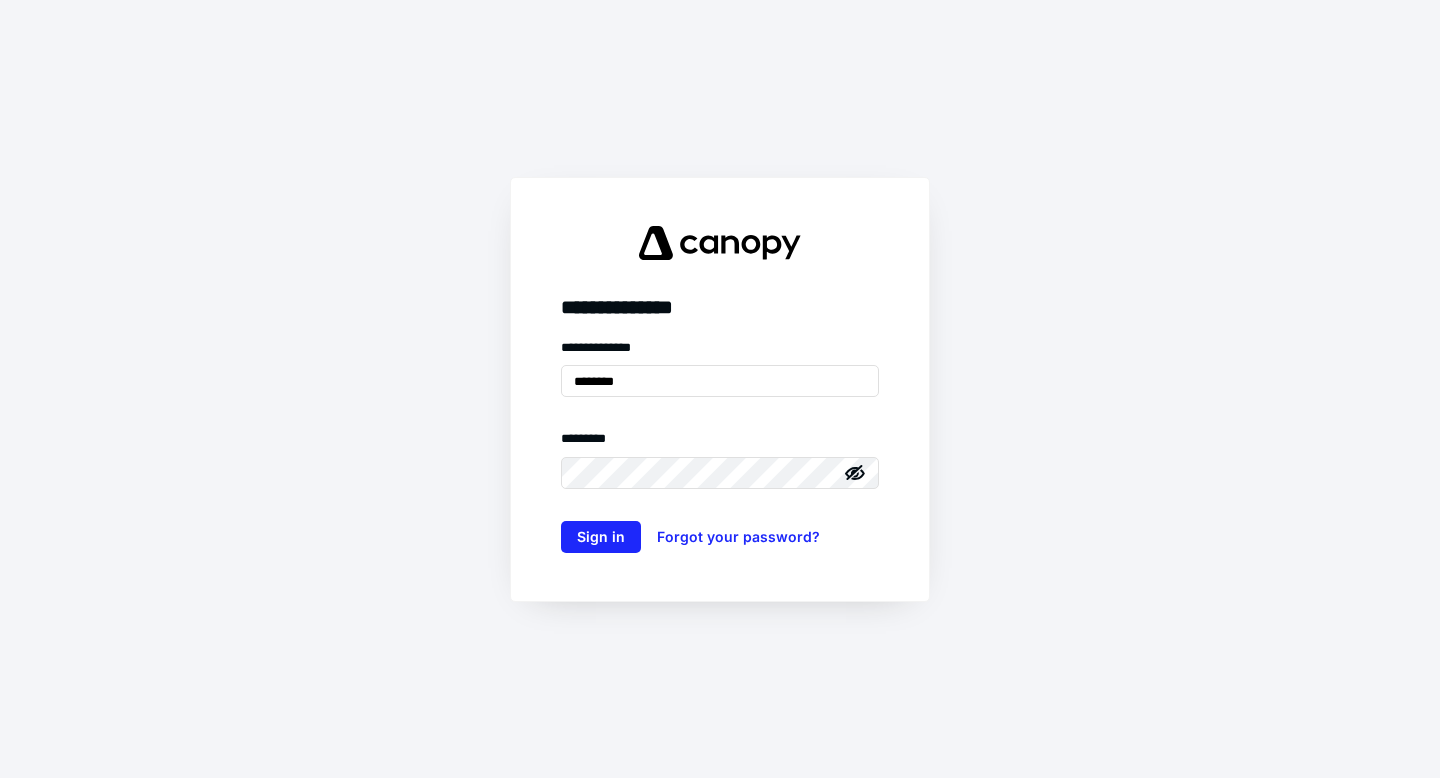 type on "**********" 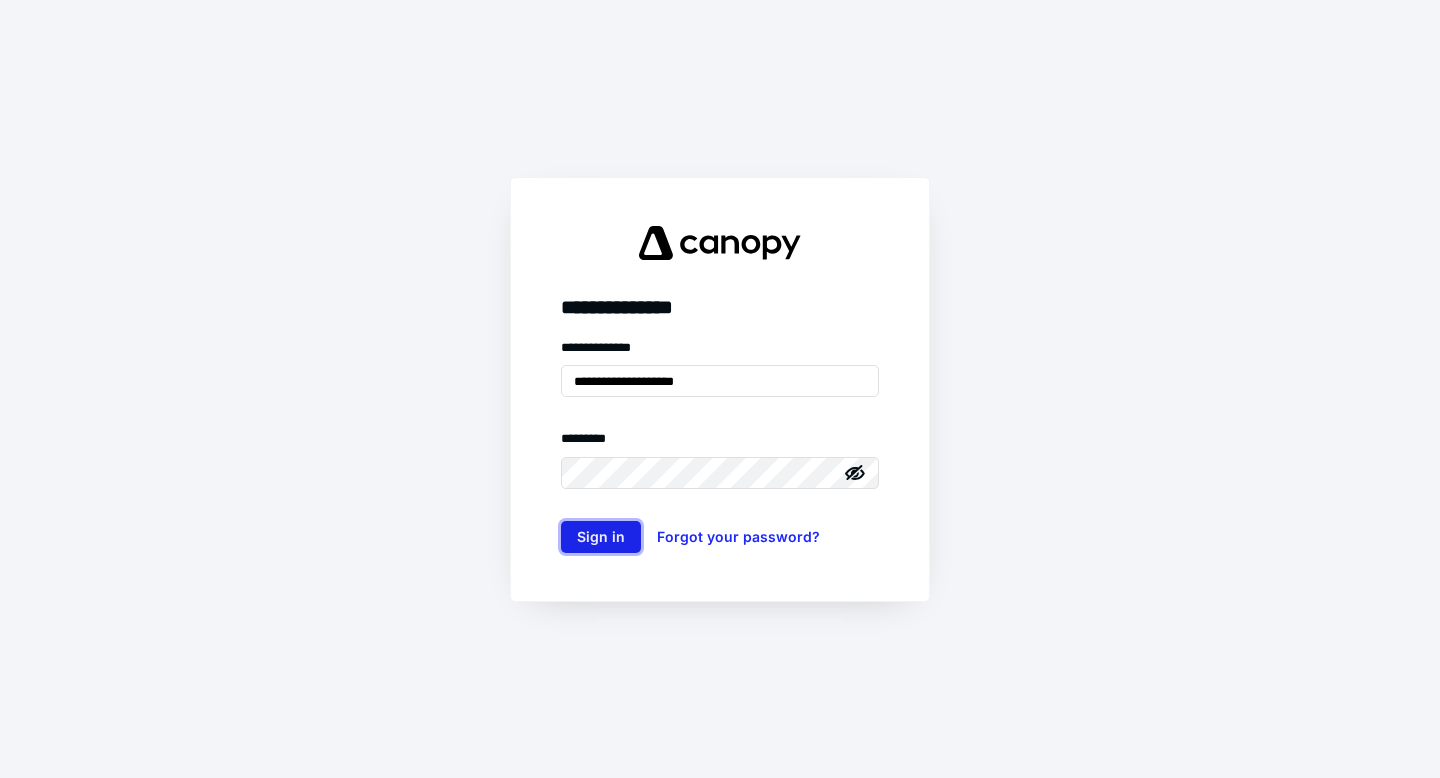 click on "Sign in" at bounding box center [601, 537] 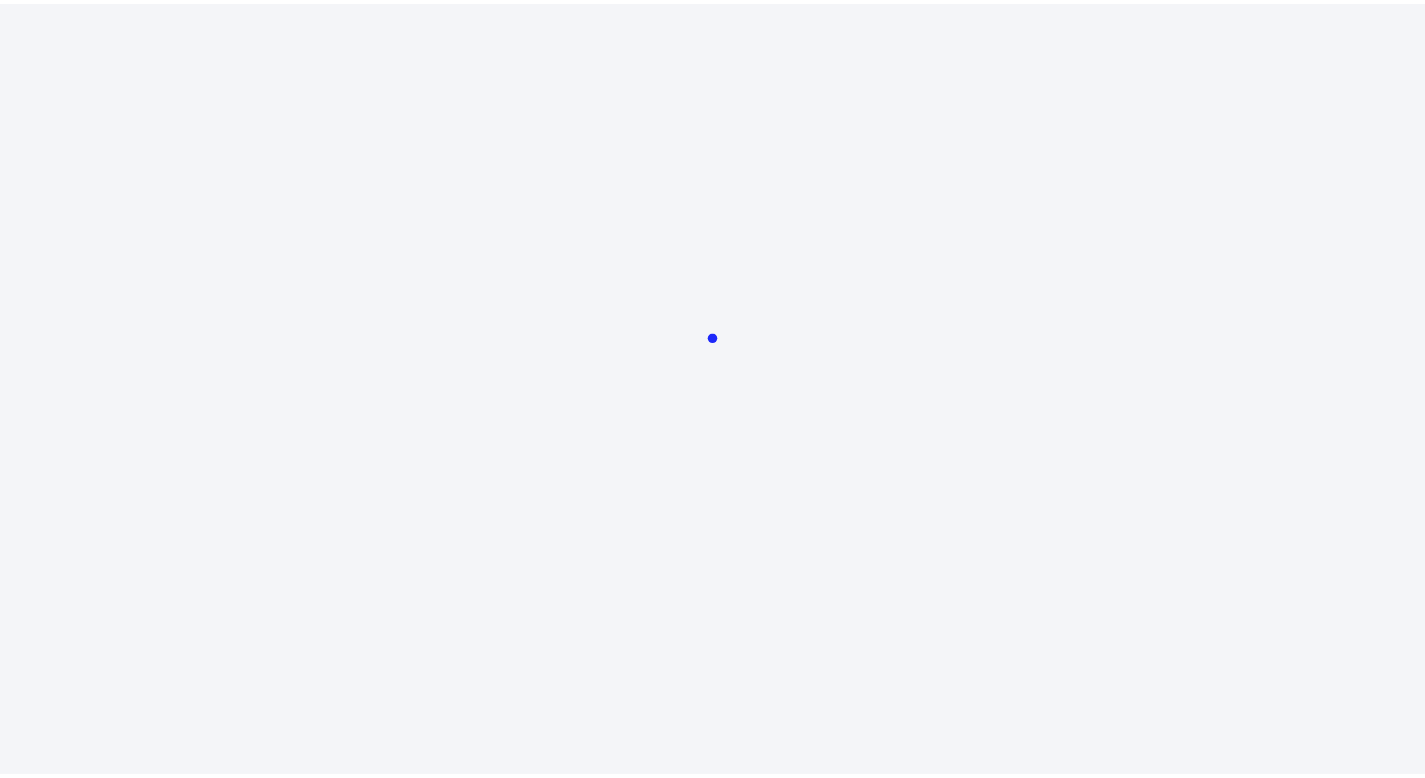 scroll, scrollTop: 0, scrollLeft: 0, axis: both 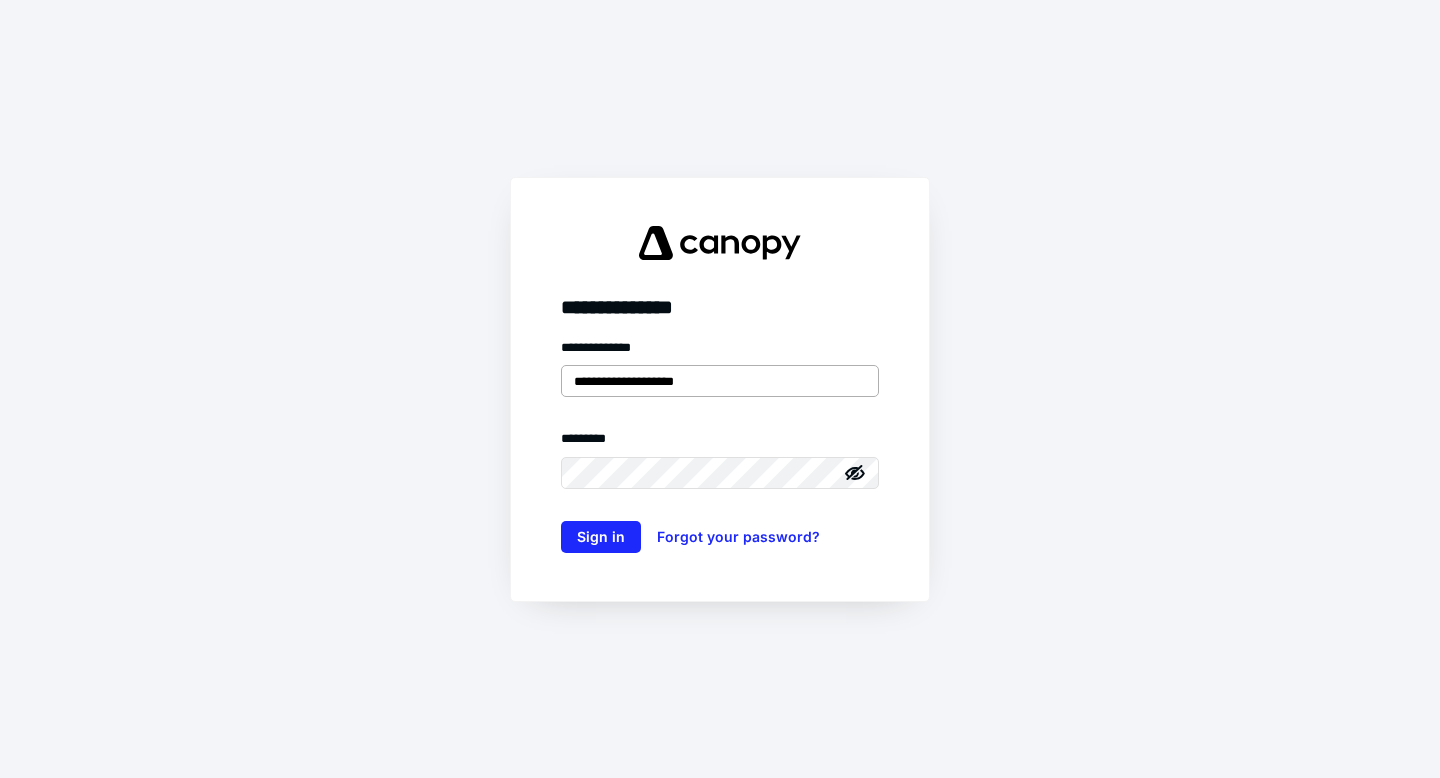 click on "**********" at bounding box center (720, 381) 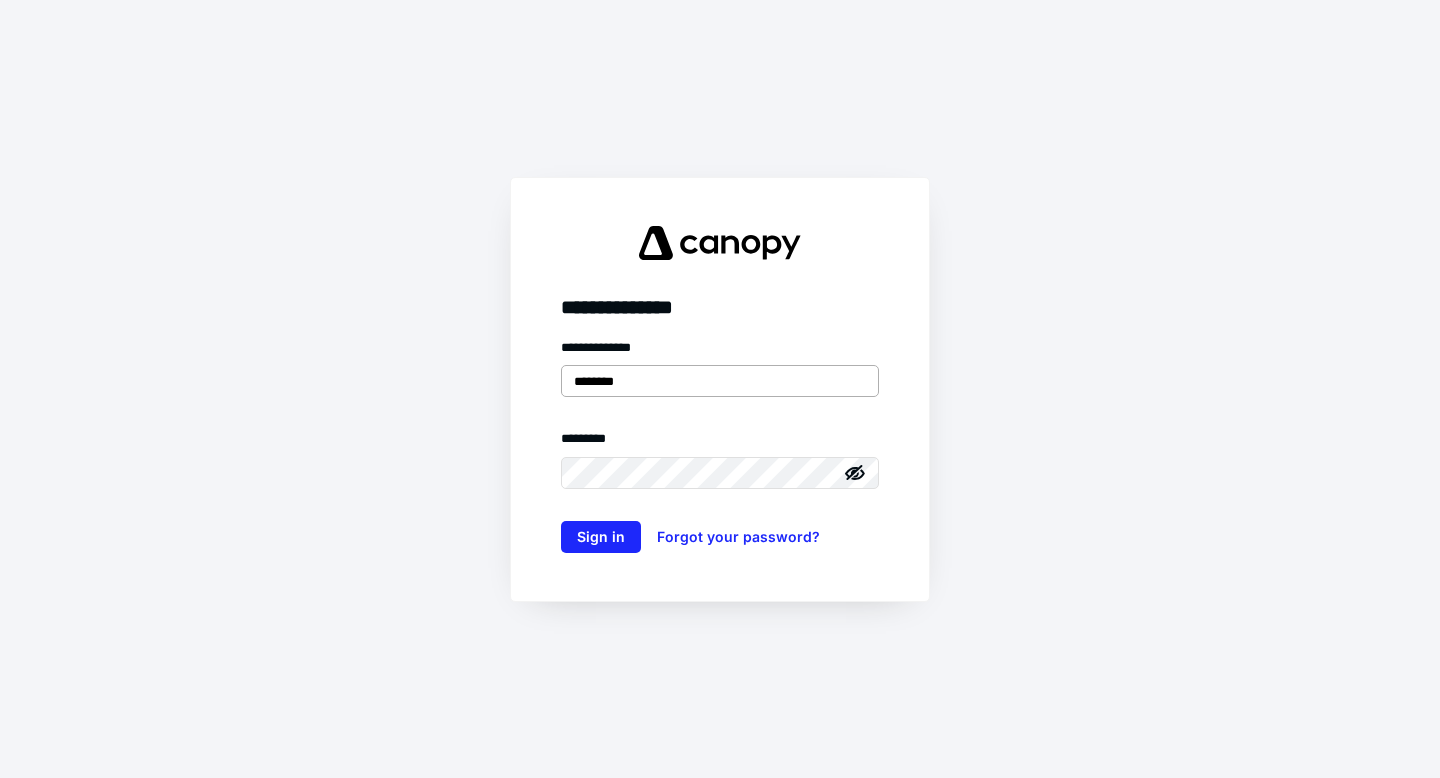 click on "********" at bounding box center [720, 381] 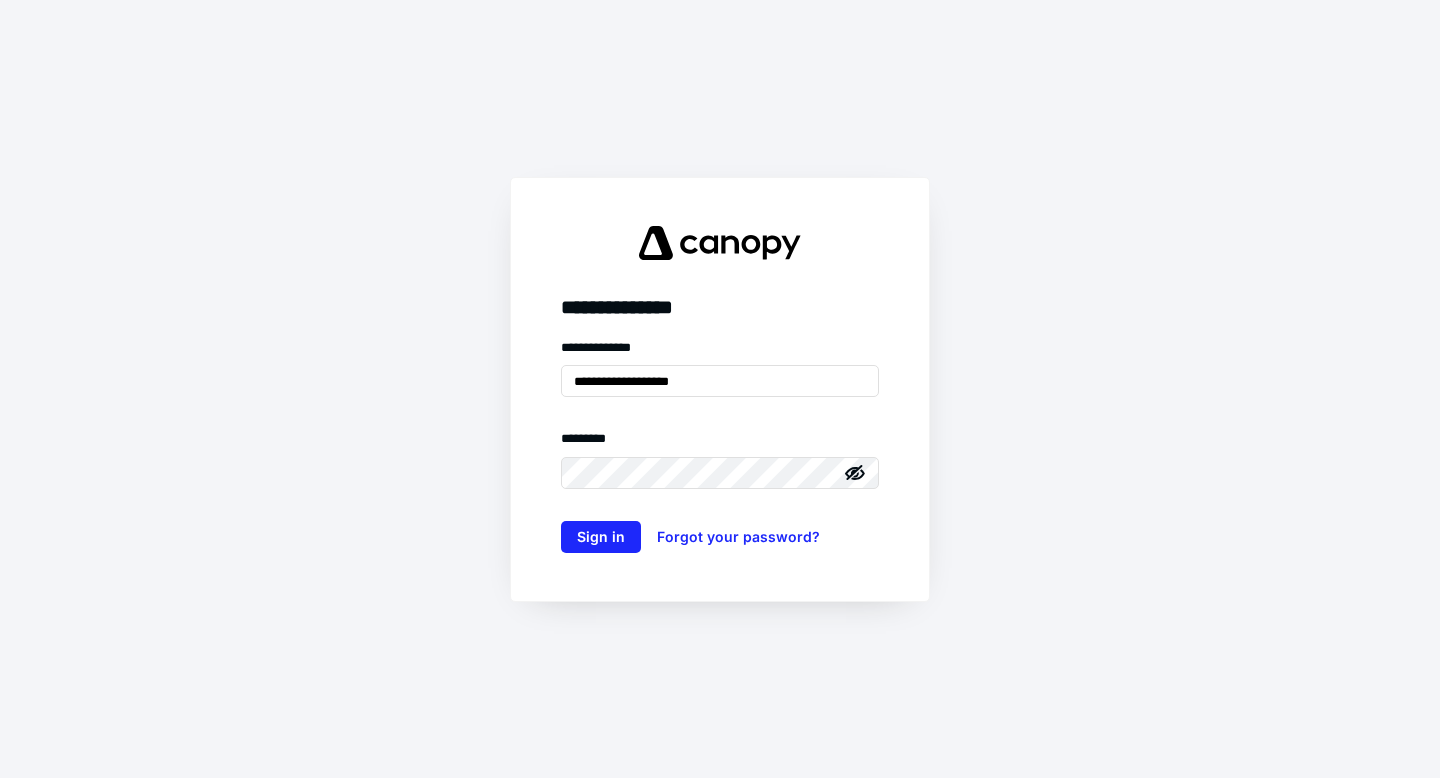 click at bounding box center (855, 473) 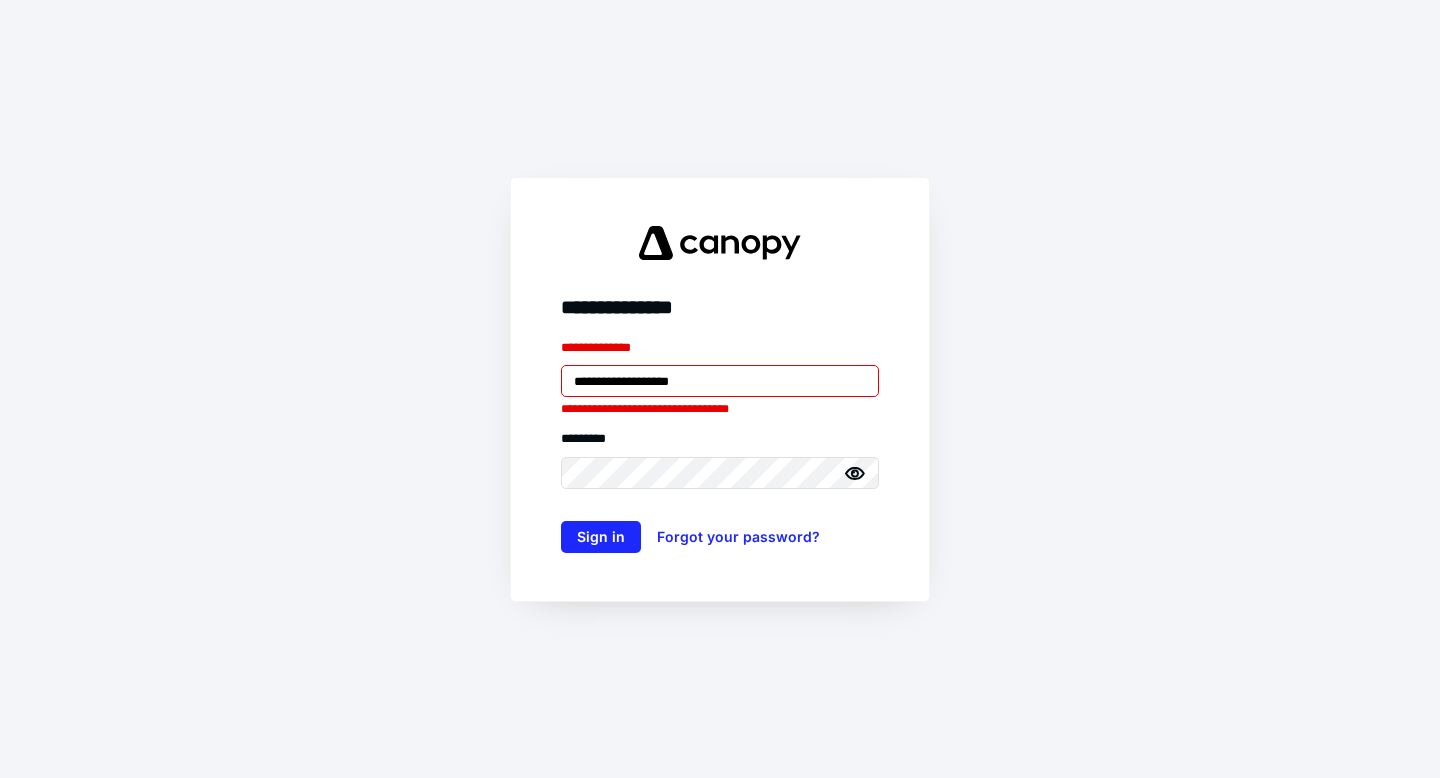 click on "**********" at bounding box center (720, 381) 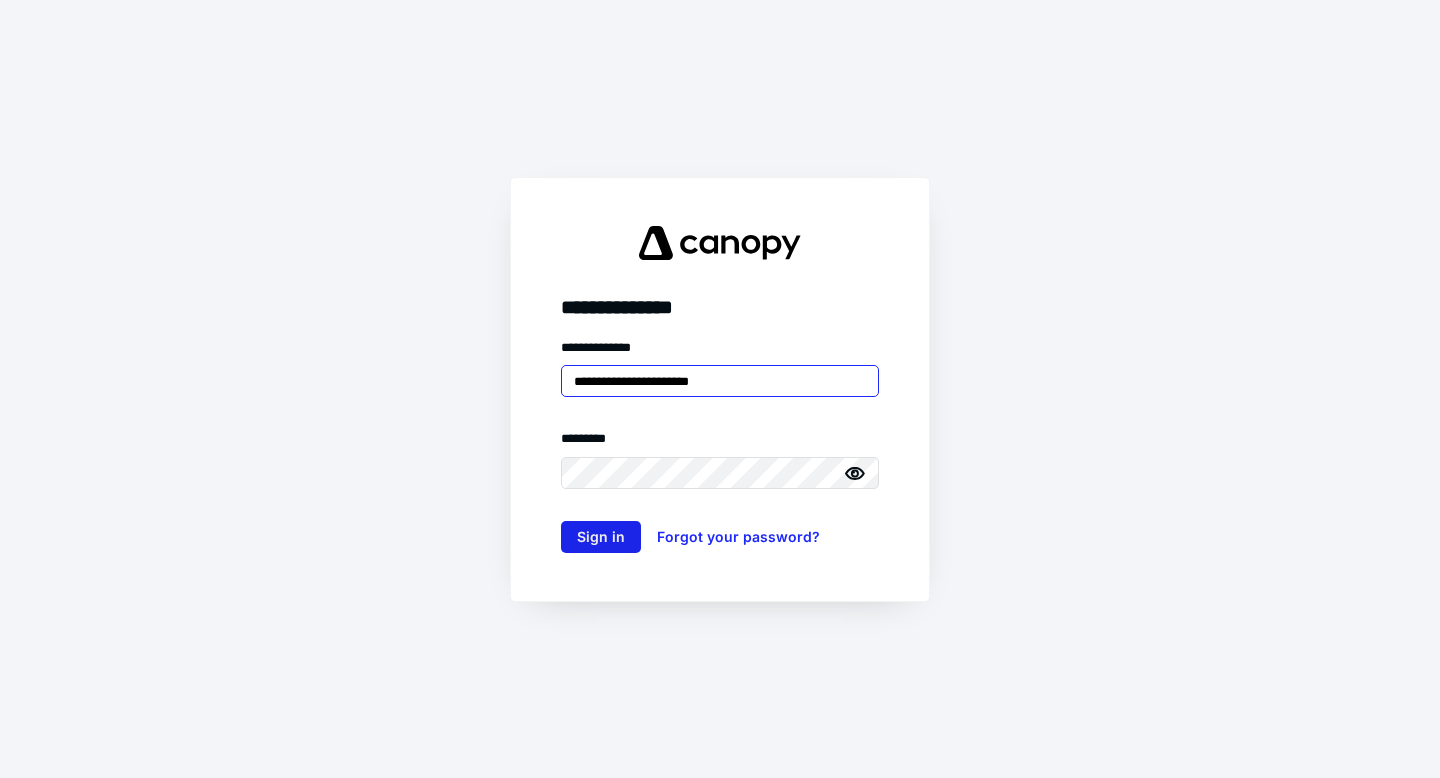 type on "**********" 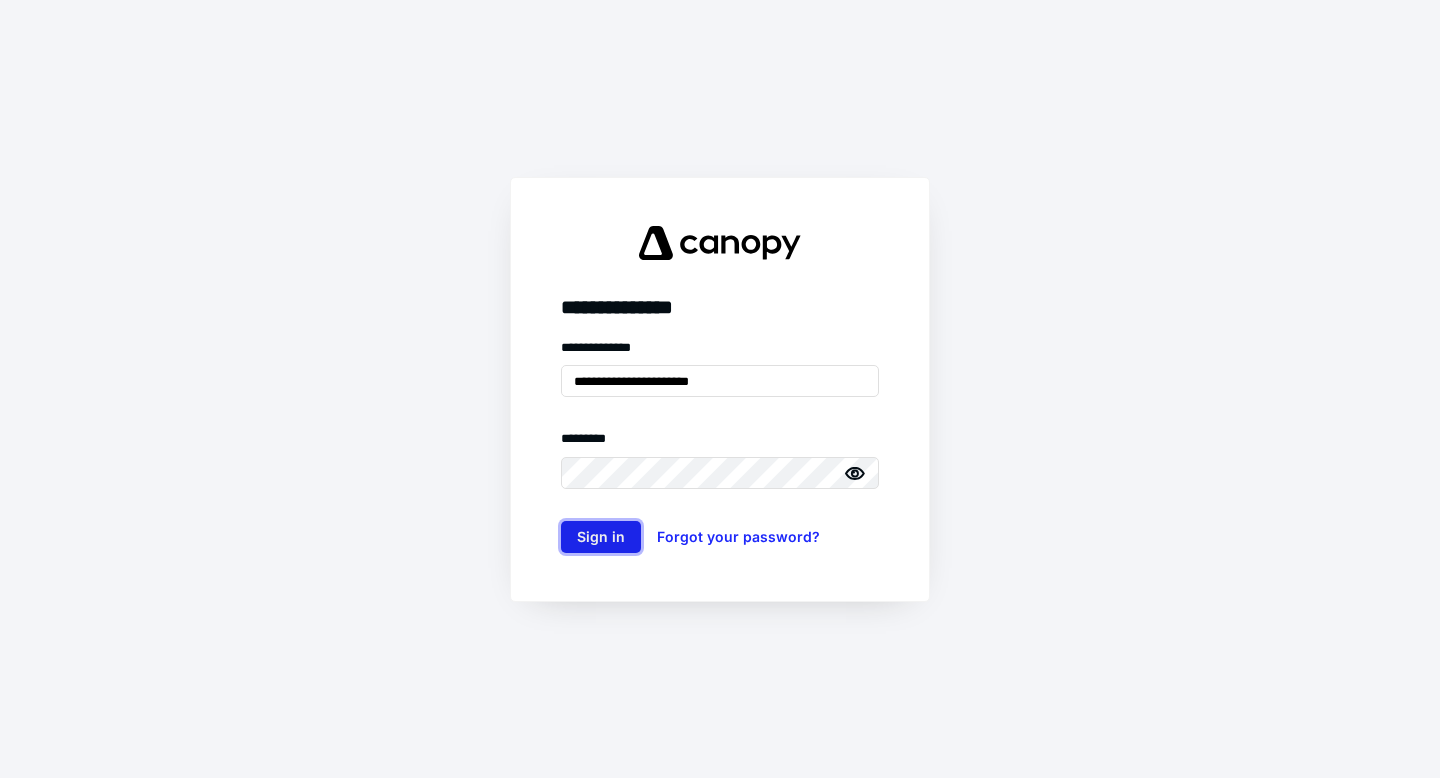click on "Sign in" at bounding box center [601, 537] 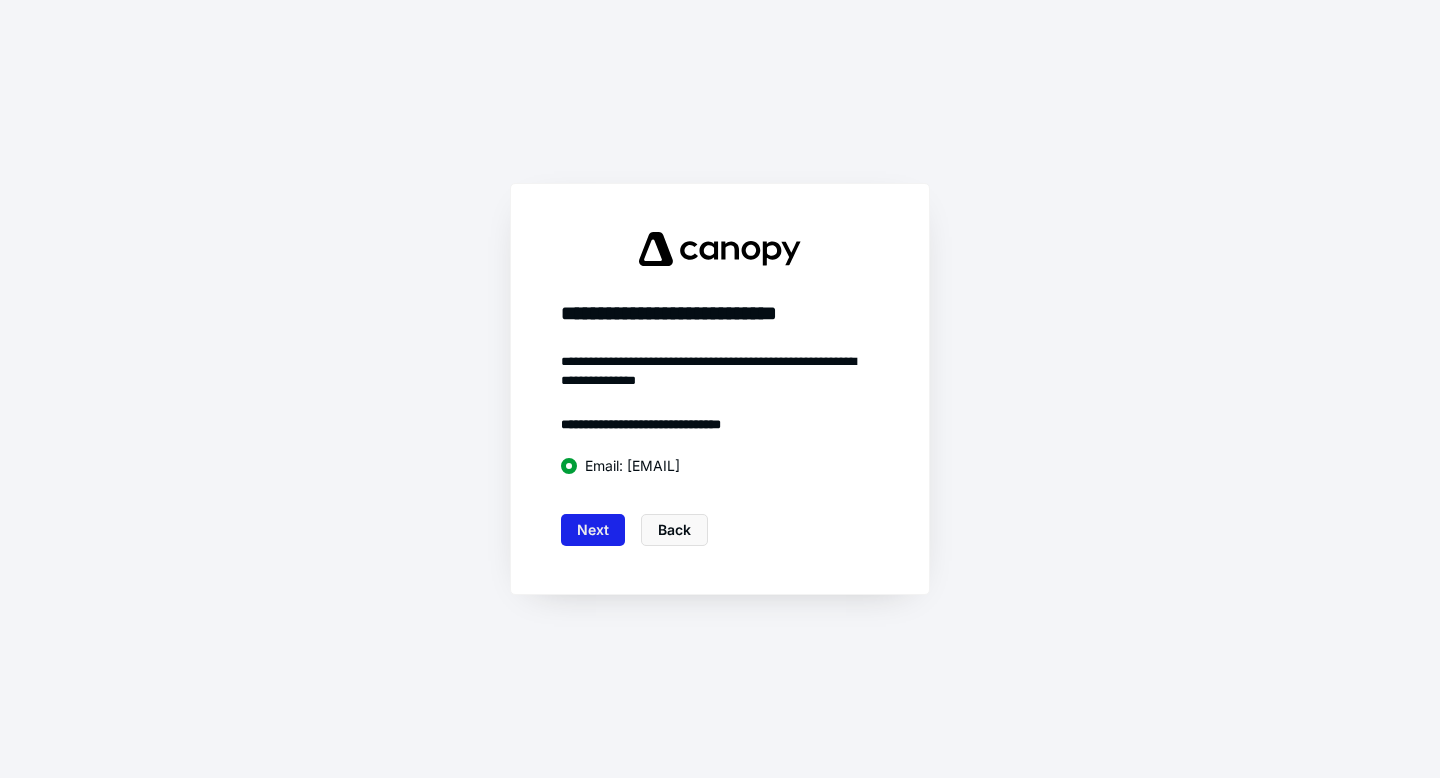 click on "Next" at bounding box center [593, 530] 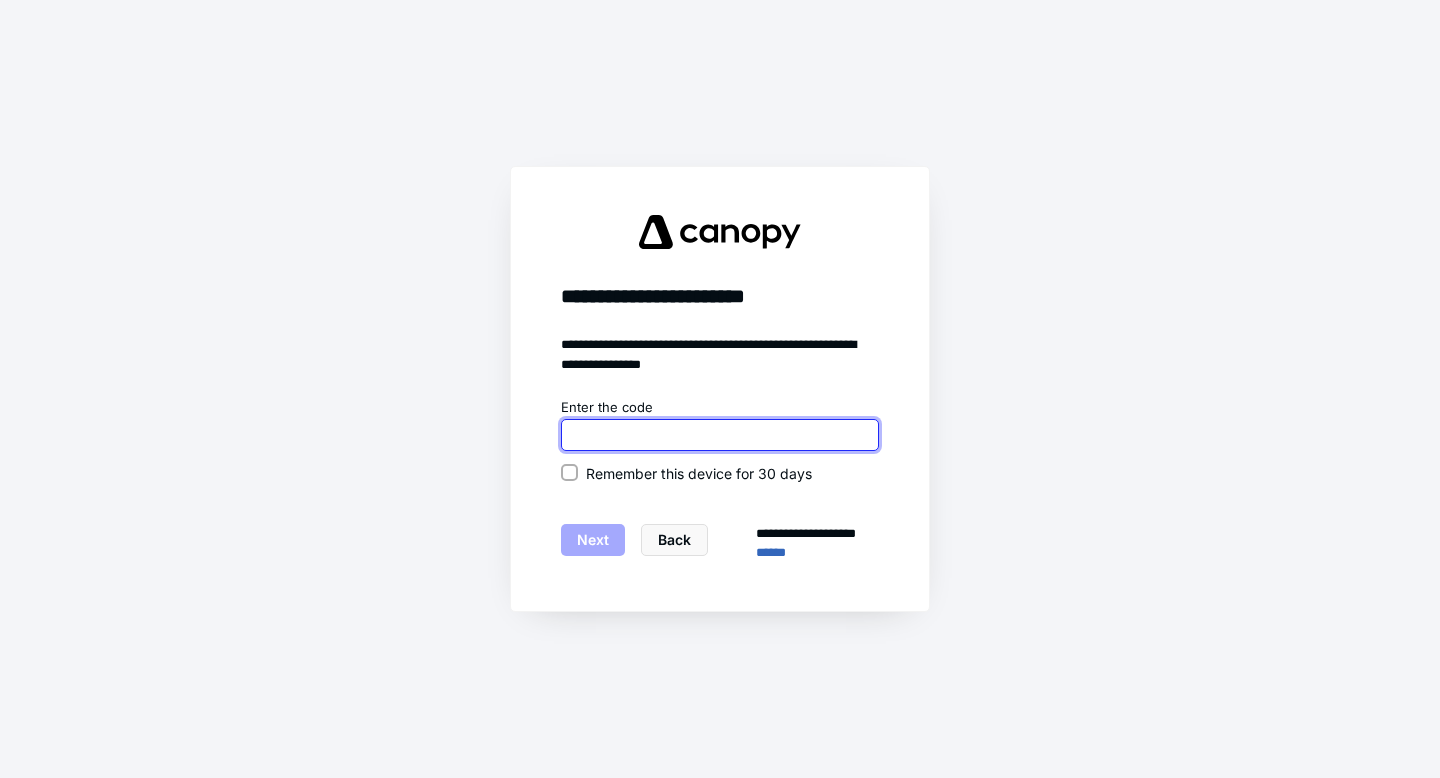 click at bounding box center (720, 435) 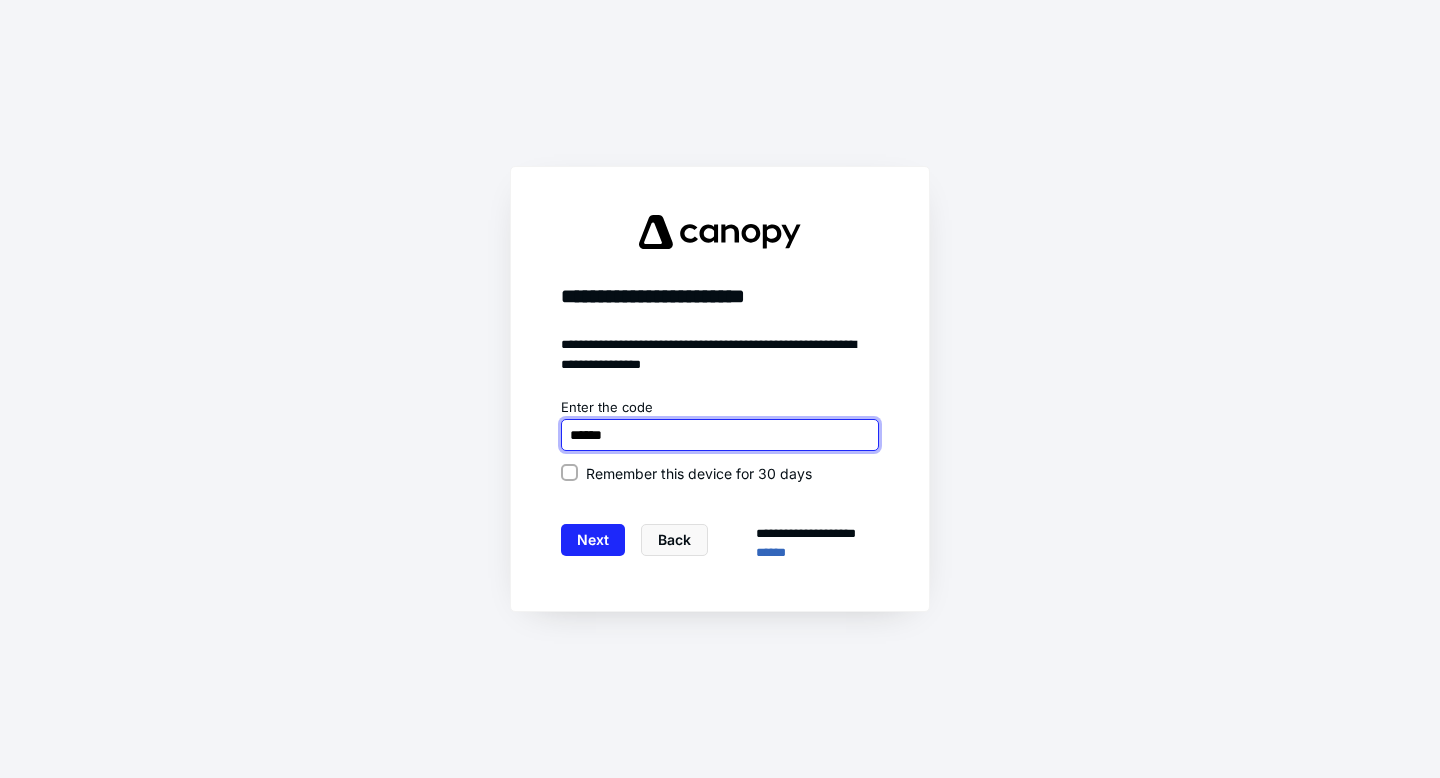 type on "******" 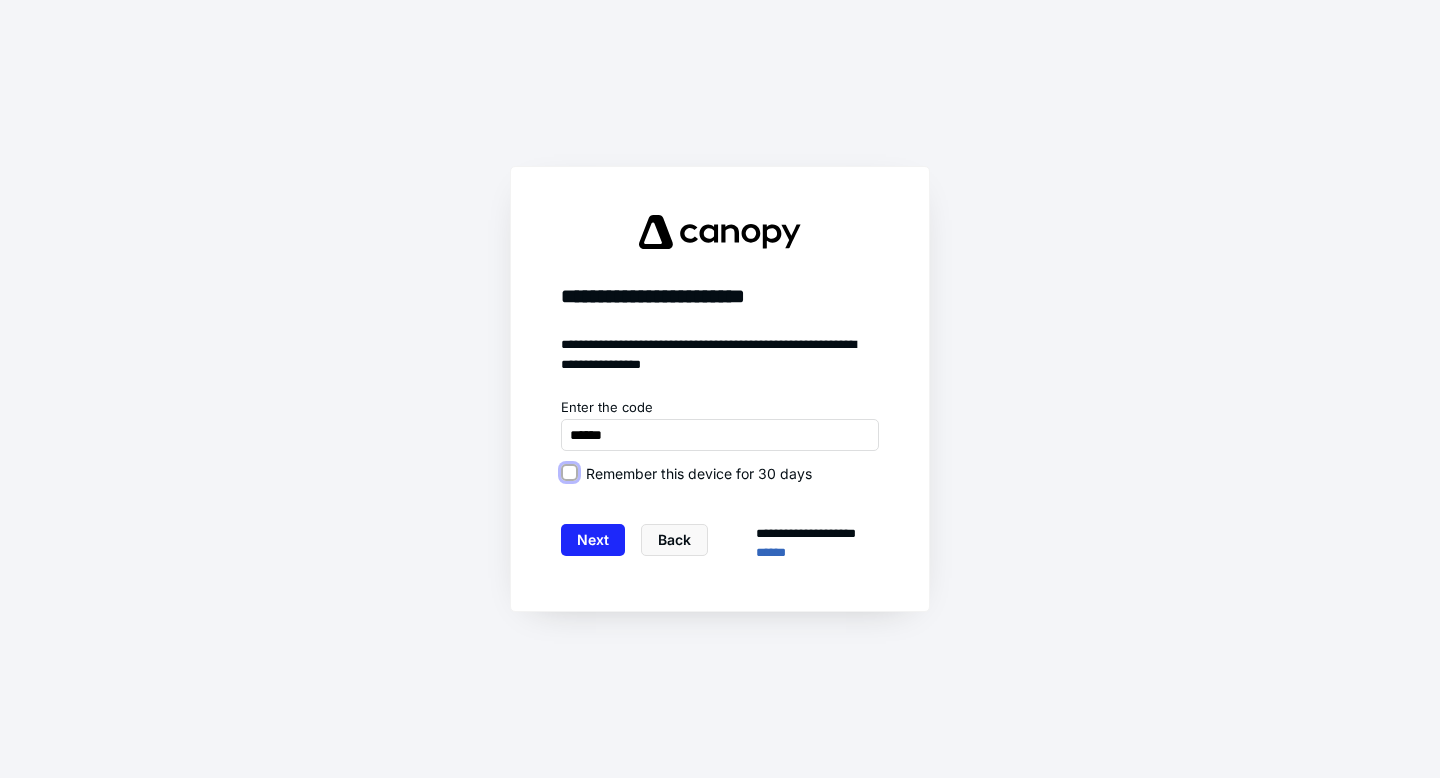 click on "Remember this device for 30 days" at bounding box center (569, 473) 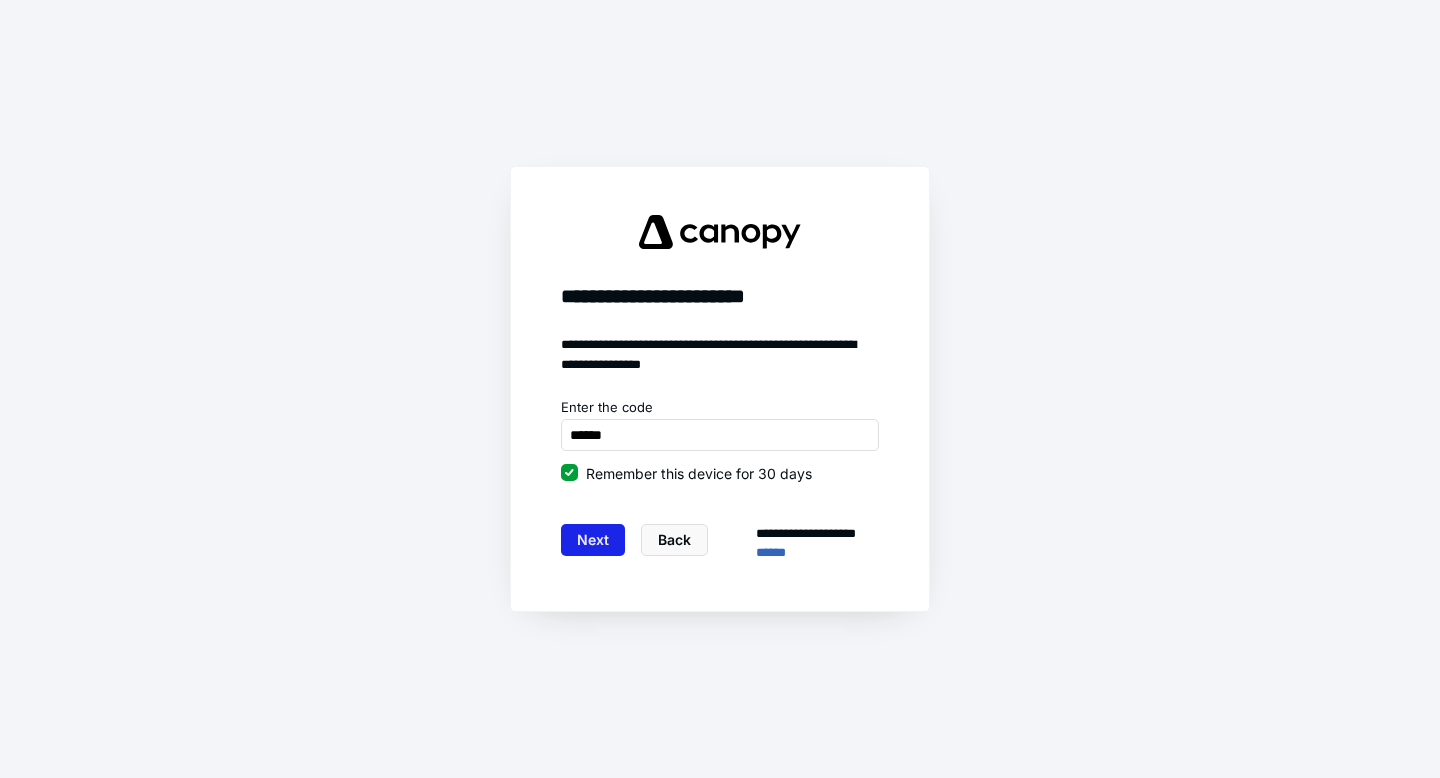 click on "Next" at bounding box center [593, 540] 